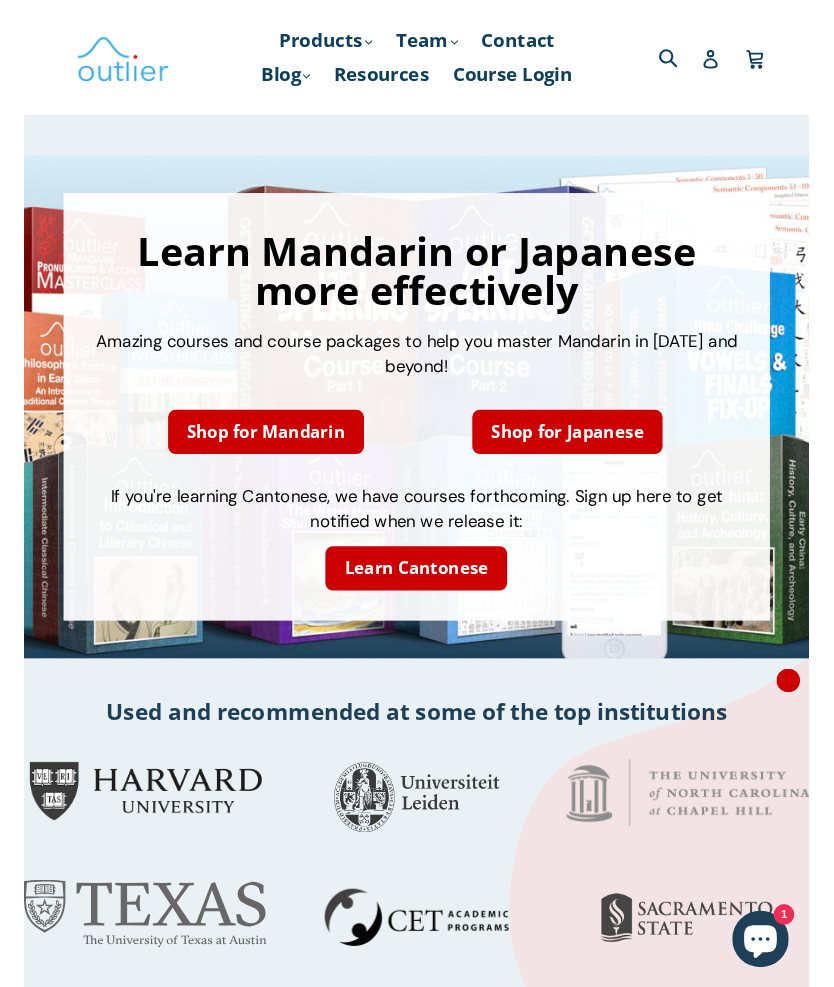 scroll, scrollTop: 0, scrollLeft: 0, axis: both 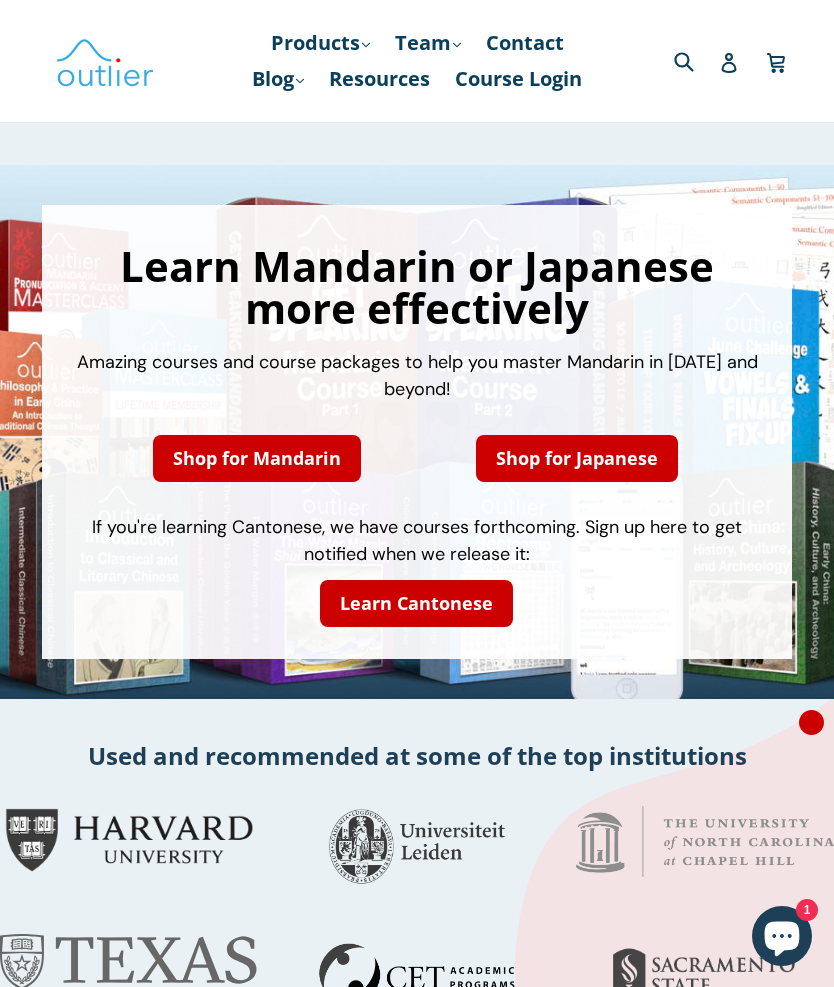 click on "Learn Mandarin or Japanese more effectively          Amazing courses and course packages to help you master Mandarin in 2025 and beyond!
Shop for Mandarin
Shop for Japanese              If you're learning Cantonese, we have courses forthcoming. Sign up here to get notified when we release it:
Learn Cantonese" at bounding box center [417, 432] 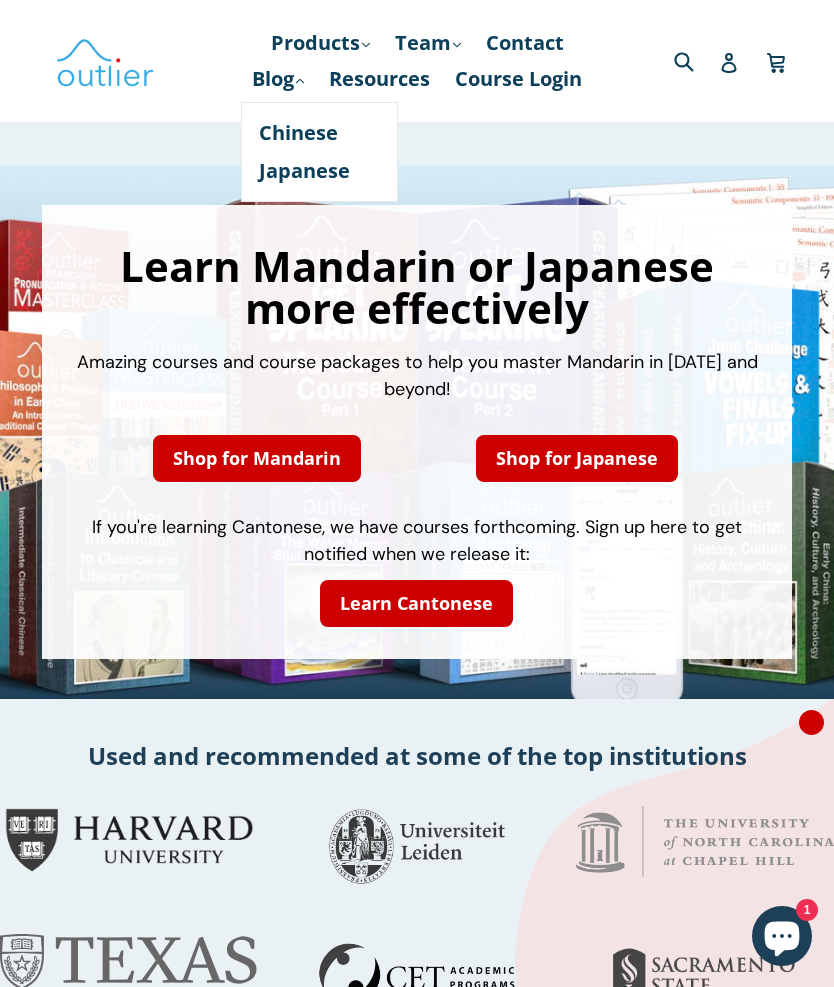 click on "Chinese" at bounding box center (319, 133) 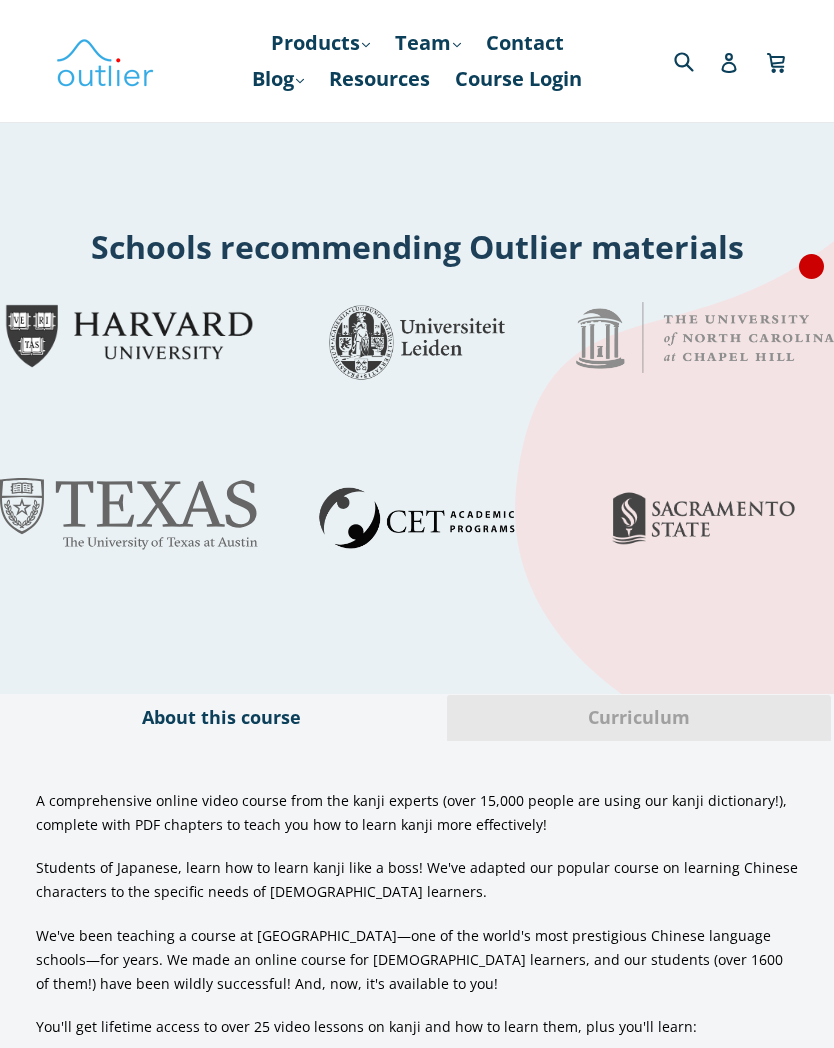 scroll, scrollTop: 0, scrollLeft: 0, axis: both 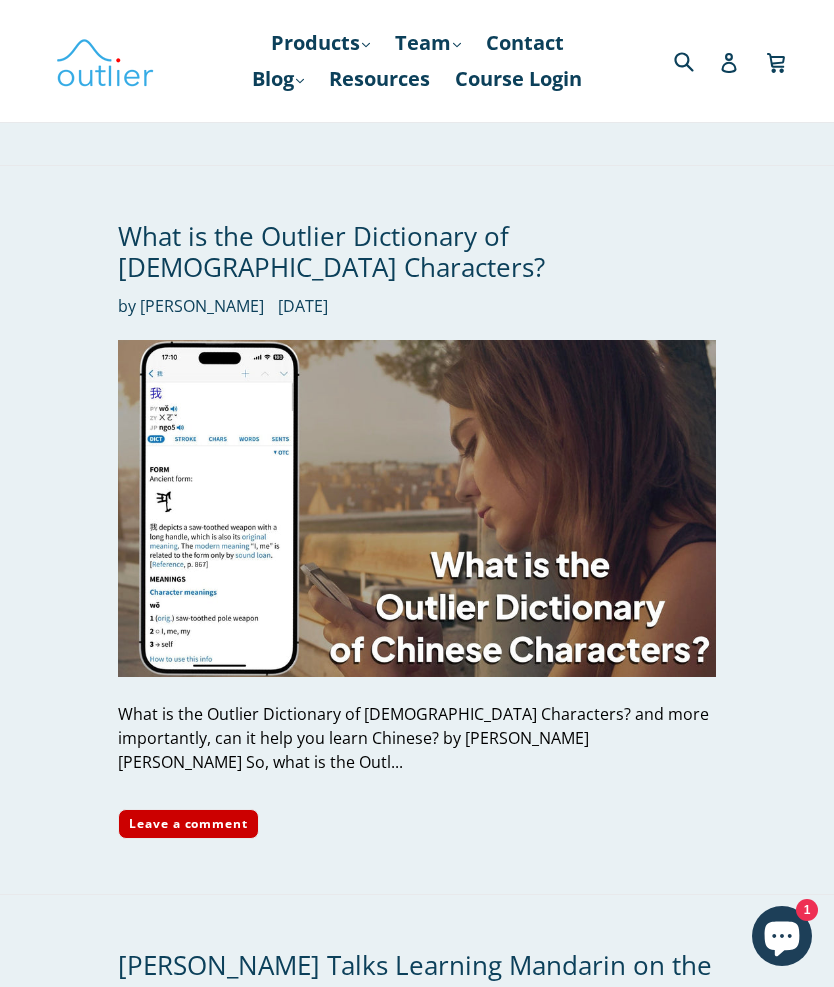 click on "What is the Outlier Dictionary of Chinese Characters?
by Ash Henson
June 19, 2025
What is the Outlier Dictionary of Chinese Characters?
and more importantly, can it help you learn Chinese?
by Dr. Ash Henson
So, what is the Outl...
Leave a comment" at bounding box center [402, 530] 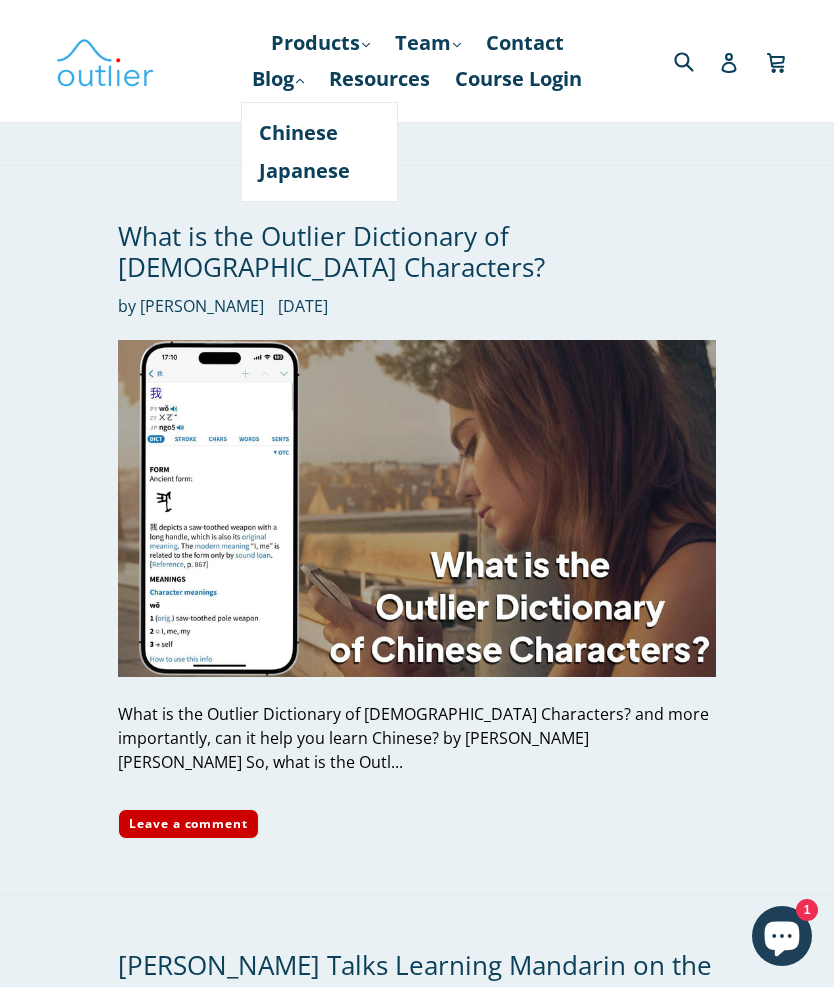 click on "Japanese" 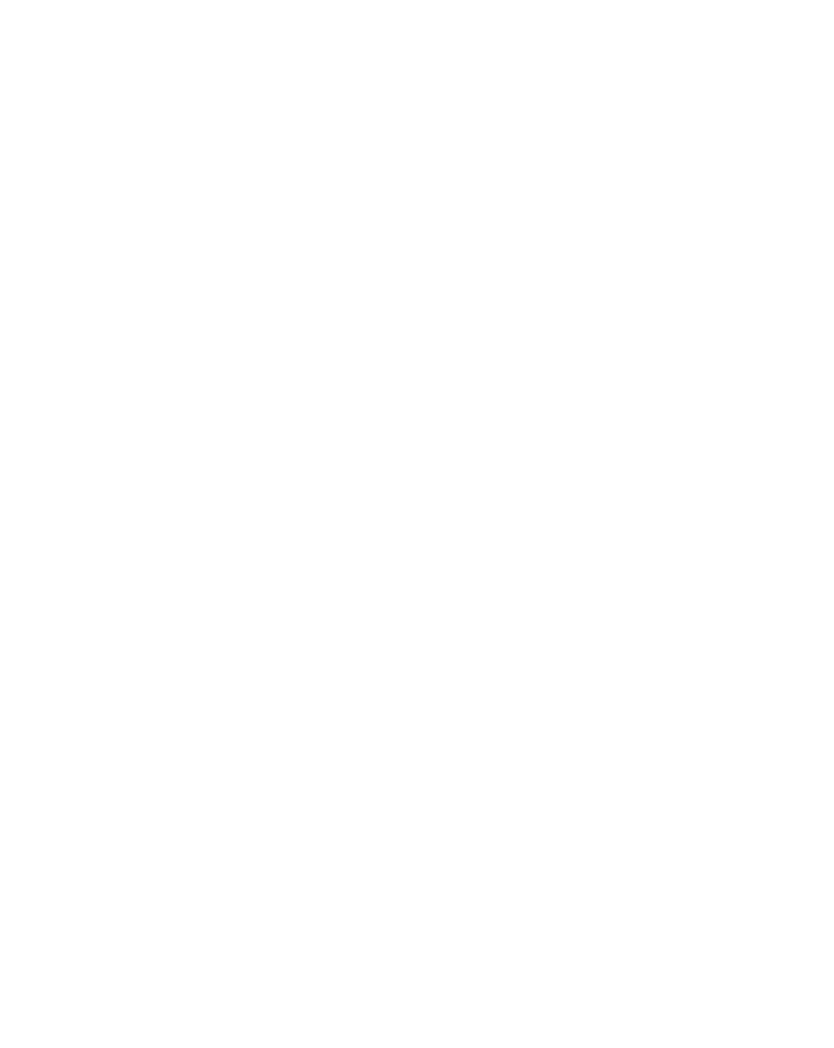 scroll, scrollTop: 0, scrollLeft: 0, axis: both 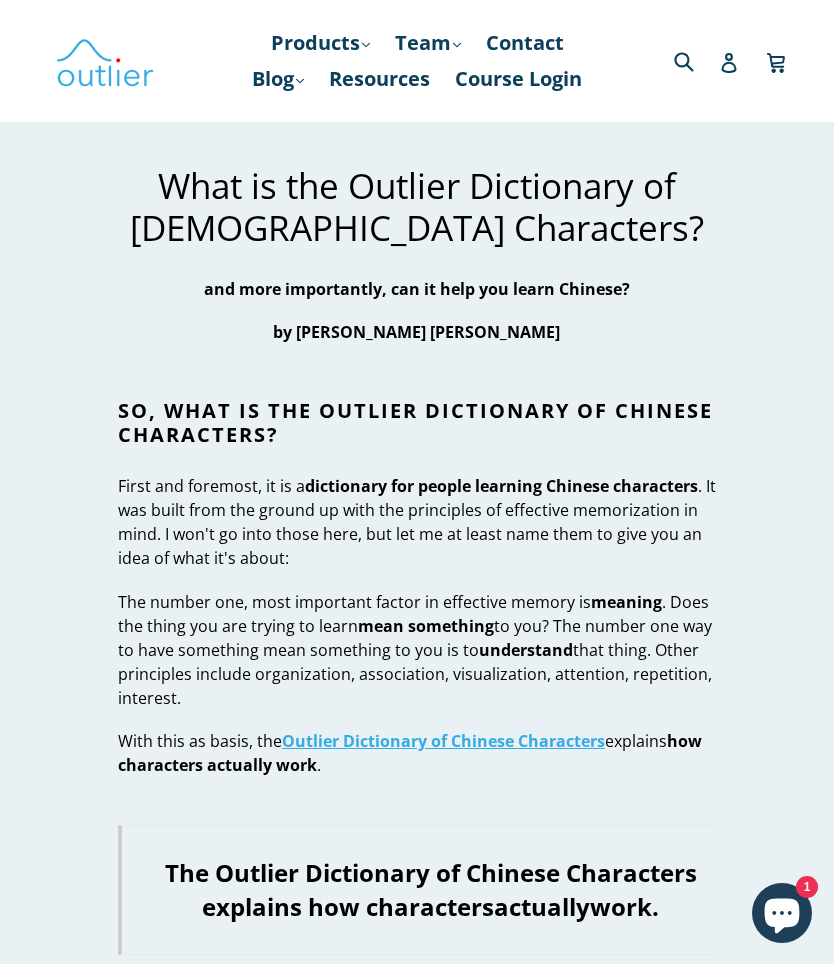 click on "Products
.cls-1{fill:#231f20}
expand" at bounding box center [320, 43] 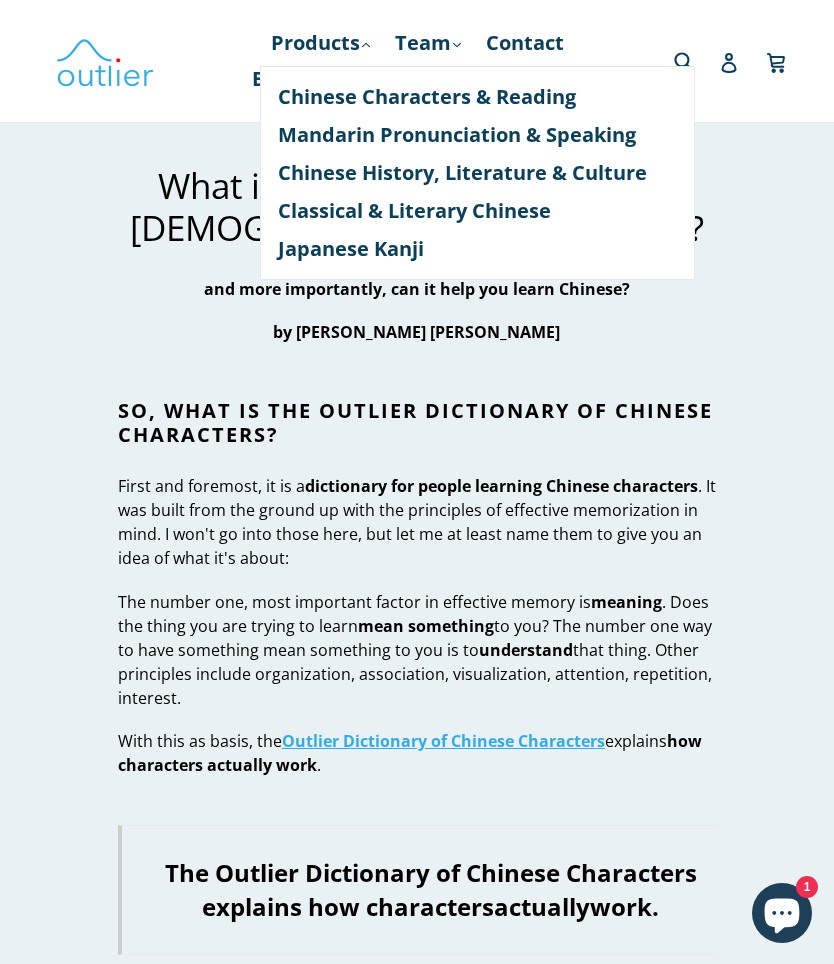 click on "What is the Outlier Dictionary of Chinese Characters?
and more importantly, can it help you learn Chinese?
by Dr. Ash Henson
So, what is the Outlier Dictionary of Chinese Characters?
First and foremost, it is a  dictionary for people learning Chinese characters . It was built from the ground up with the principles of effective memorization in mind. I won't go into those here, but let me at least name them to give you an idea of what it's about:
The number one, most important factor in effective memory is  meaning . Does the thing you are trying to learn  mean something  to you? The number one way to have something mean something to you is to  understand  that thing. Other principles include organization, association, visualization, attention, repetition, interest.
With this as basis, the  Outlier Dictionary of Chinese Characters  explains  how characters actually work .
The Outlier Dictionary of Chinese Characters explains how characters  actually  work.
on the
and also on the" at bounding box center (417, 9320) 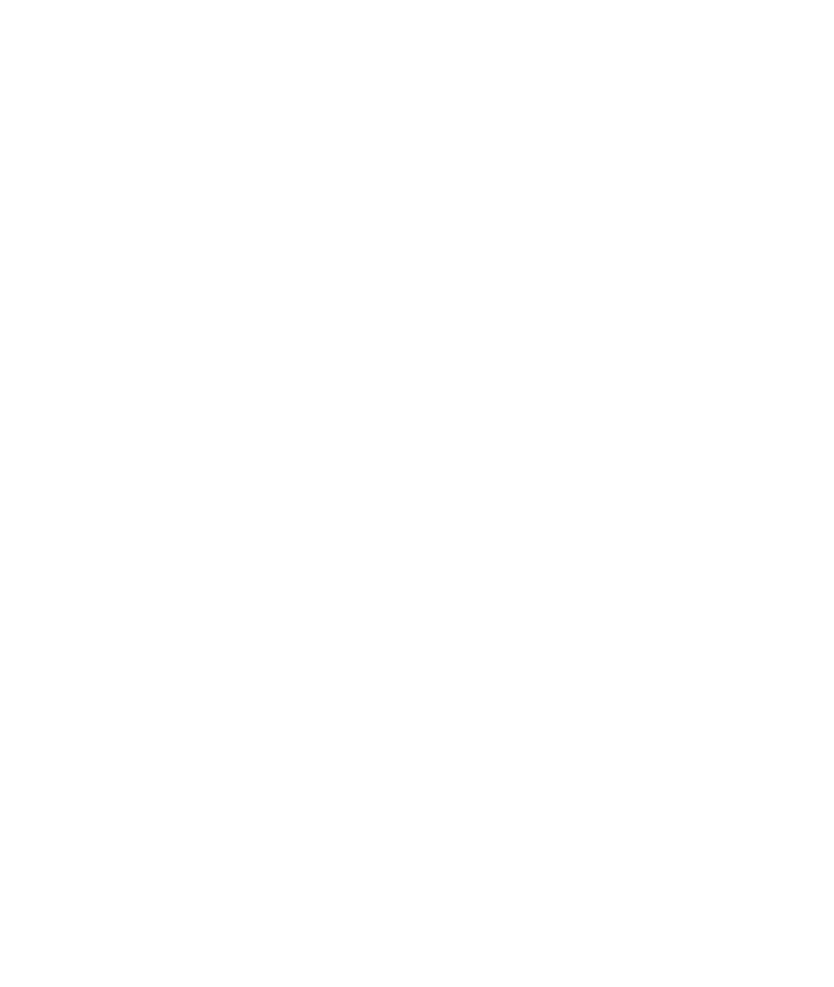 scroll, scrollTop: 0, scrollLeft: 0, axis: both 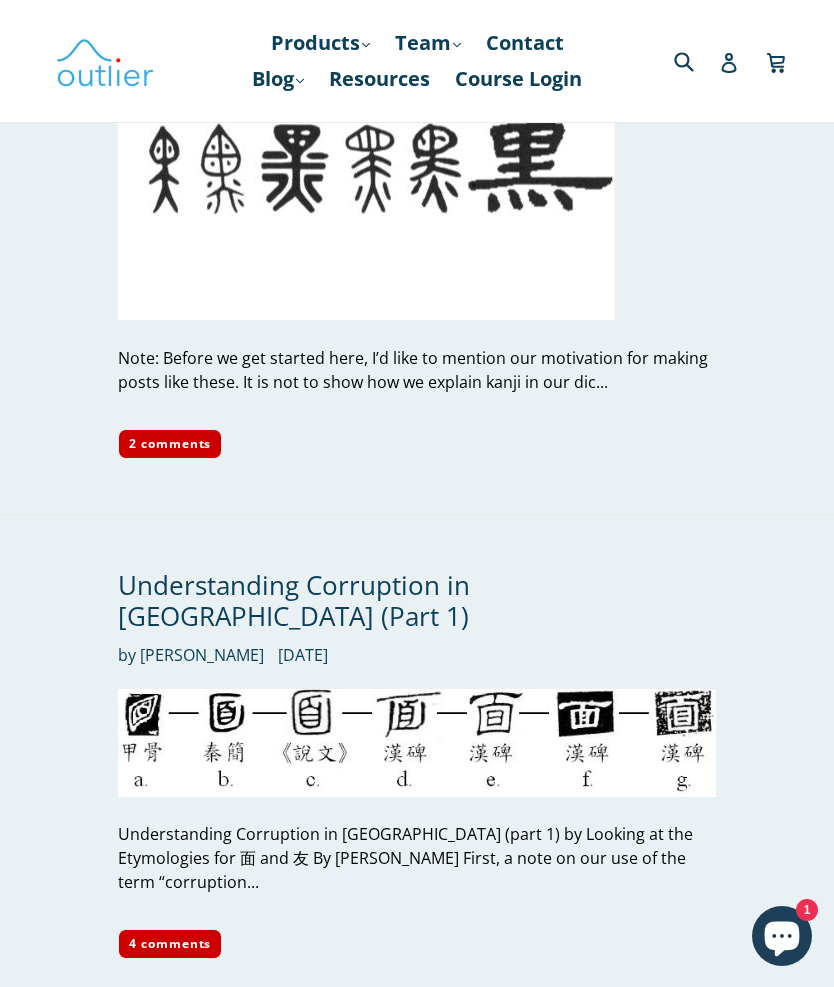 click on "Getting Radical About Radicals
by [PERSON_NAME]
[DATE]
There’s a huge misconception about how kanji work. You see this sort of advice all the time: “[PERSON_NAME] are made up of radicals, so you should learn the radicals first,” or “Make sure you learn the radicals. They’re the building blocks of kanji.” This is not true. People who say this are well-intentioned but ill-informed about the nature of the kanji.
Read more" at bounding box center (402, 1411) 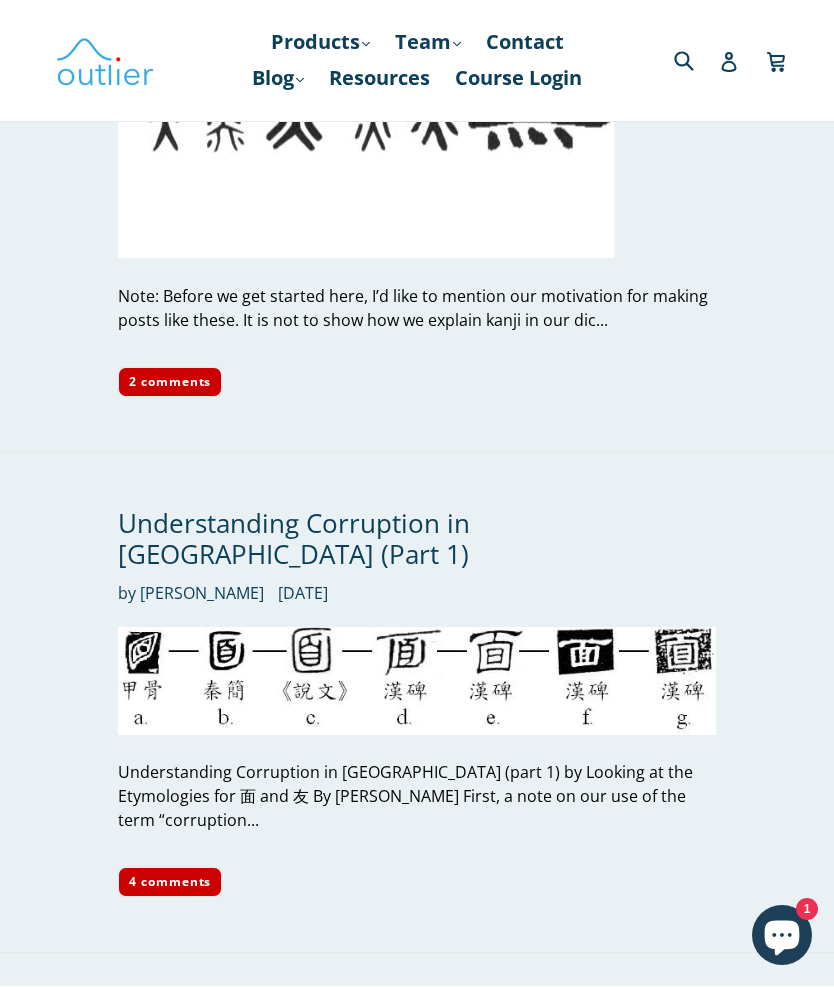 scroll, scrollTop: 3585, scrollLeft: 0, axis: vertical 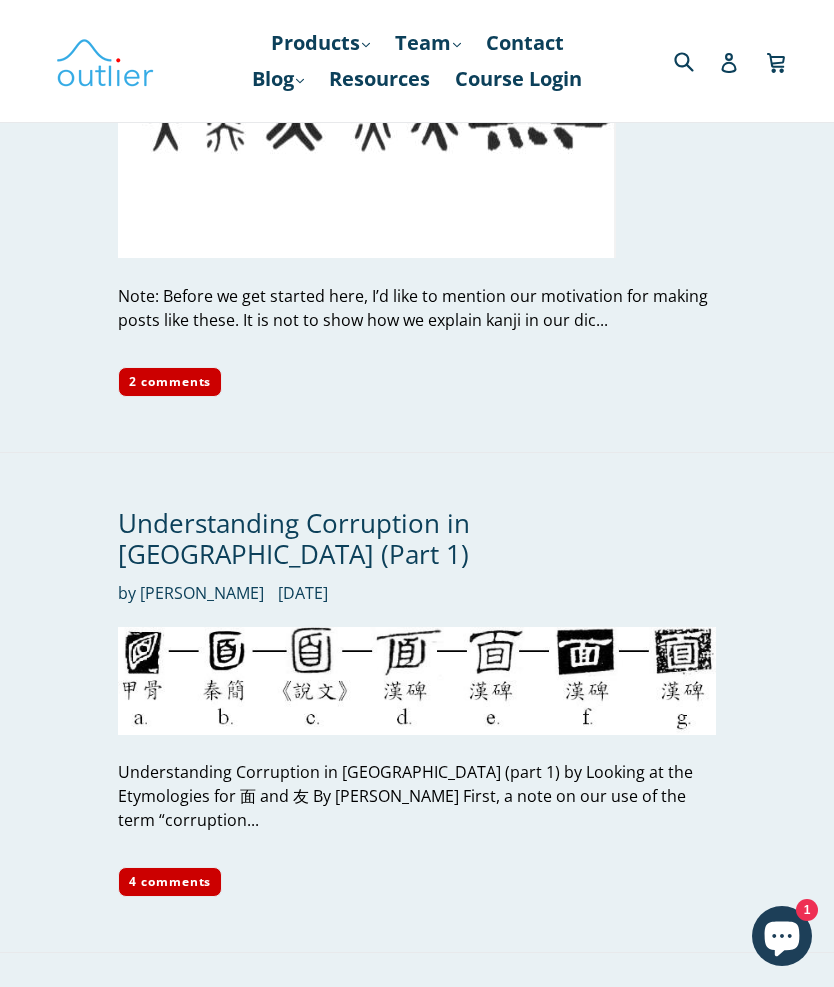click on "Products
.cls-1{fill:#231f20}
expand" at bounding box center [320, 43] 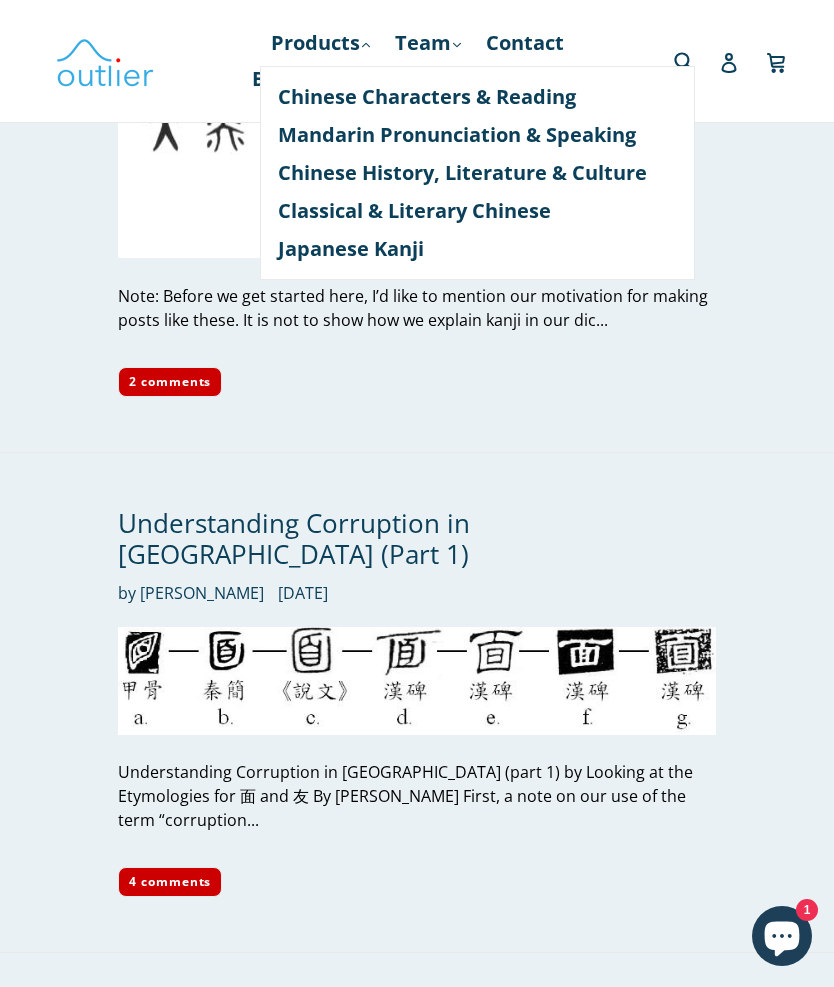 click on "Chinese Characters & Reading" at bounding box center (477, 97) 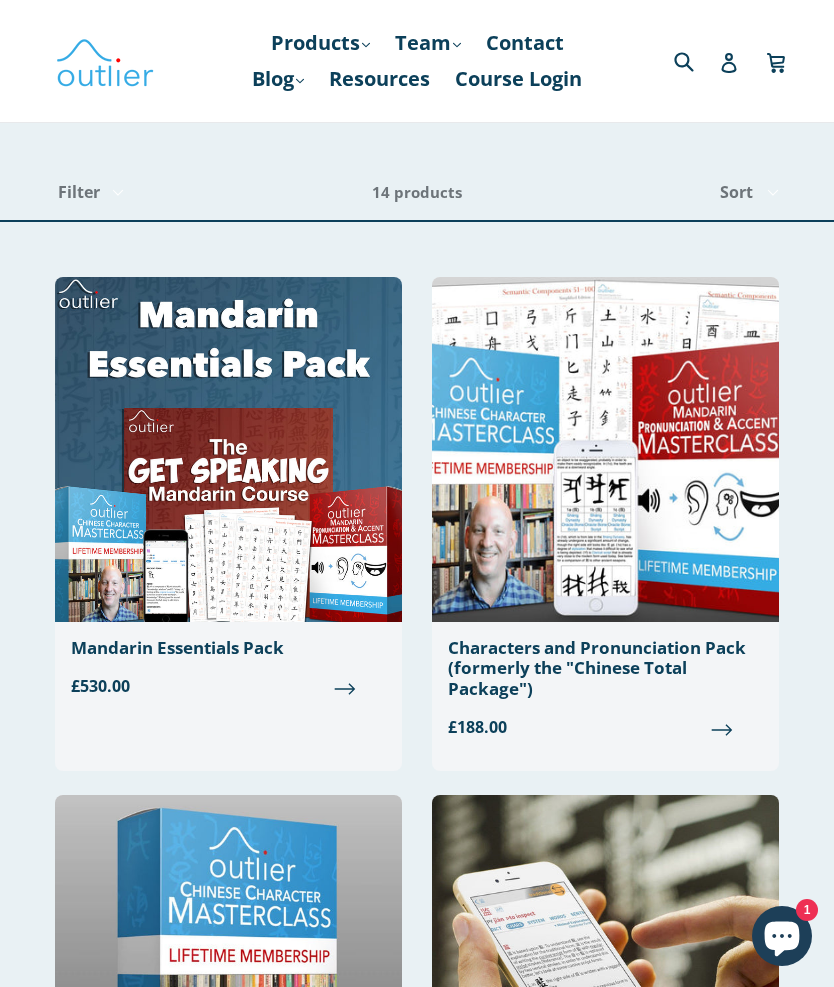 scroll, scrollTop: 0, scrollLeft: 0, axis: both 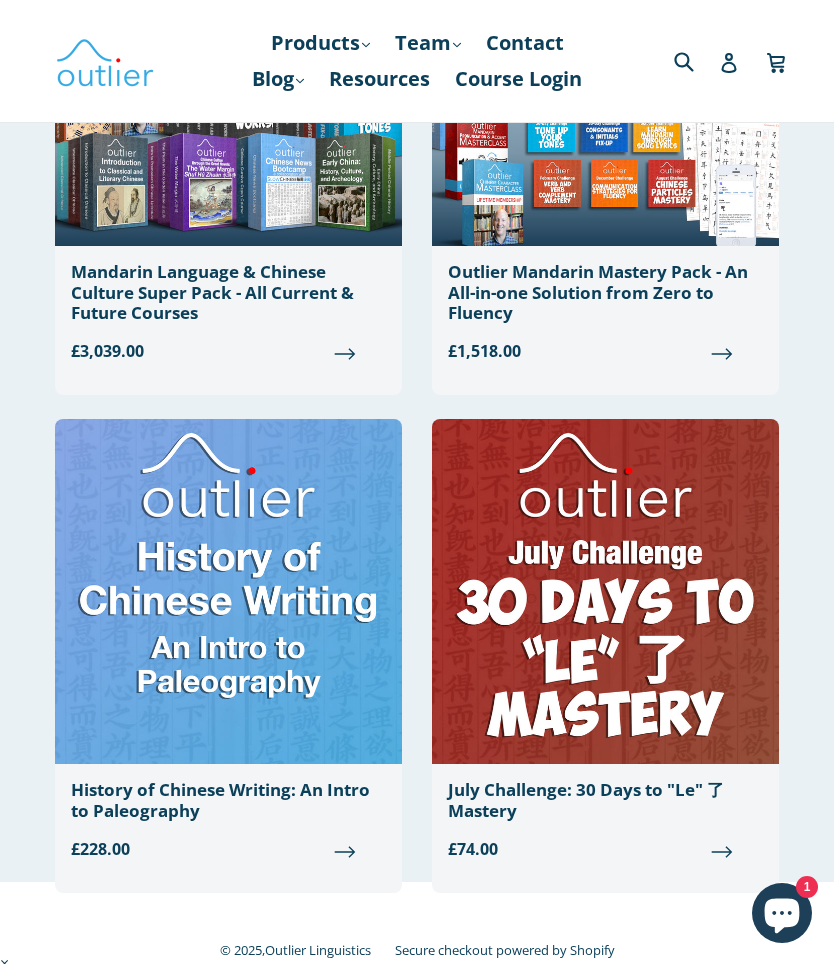click on "© 2025,  Outlier Linguistics
Secure checkout powered by Shopify
3 Germay Drive Suite 4-4699, Wilmington, DE 19804" at bounding box center (417, 956) 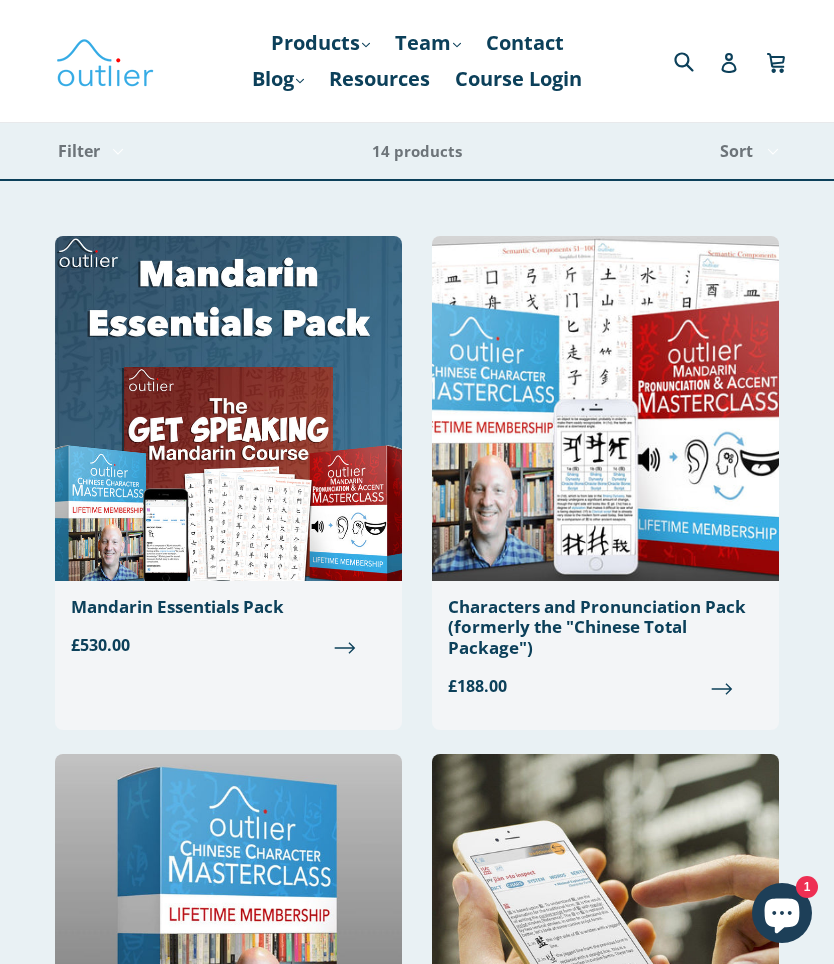 scroll, scrollTop: 0, scrollLeft: 0, axis: both 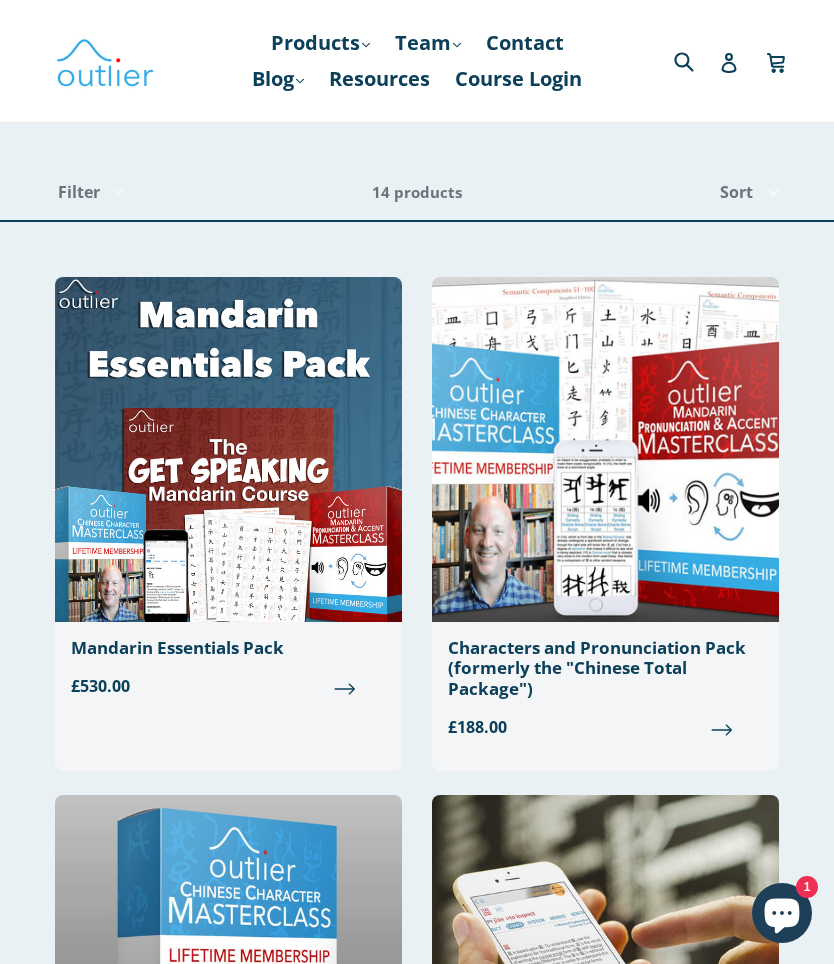 click on "Mandarin Essentials Pack
Regular price
£530.00
Characters and Pronunciation Pack (formerly the "Chinese Total Package")
Regular price
£188.00
Outlier Chinese Character Masterclass
£76.00
Outlier Dictionary of Chinese Characters
Regular price
£23.00
Outlier Chinese Character Semantic Components
£8.00
Mandarin Challenge 12-Pack
Regular price
£568.00" at bounding box center [417, 2022] 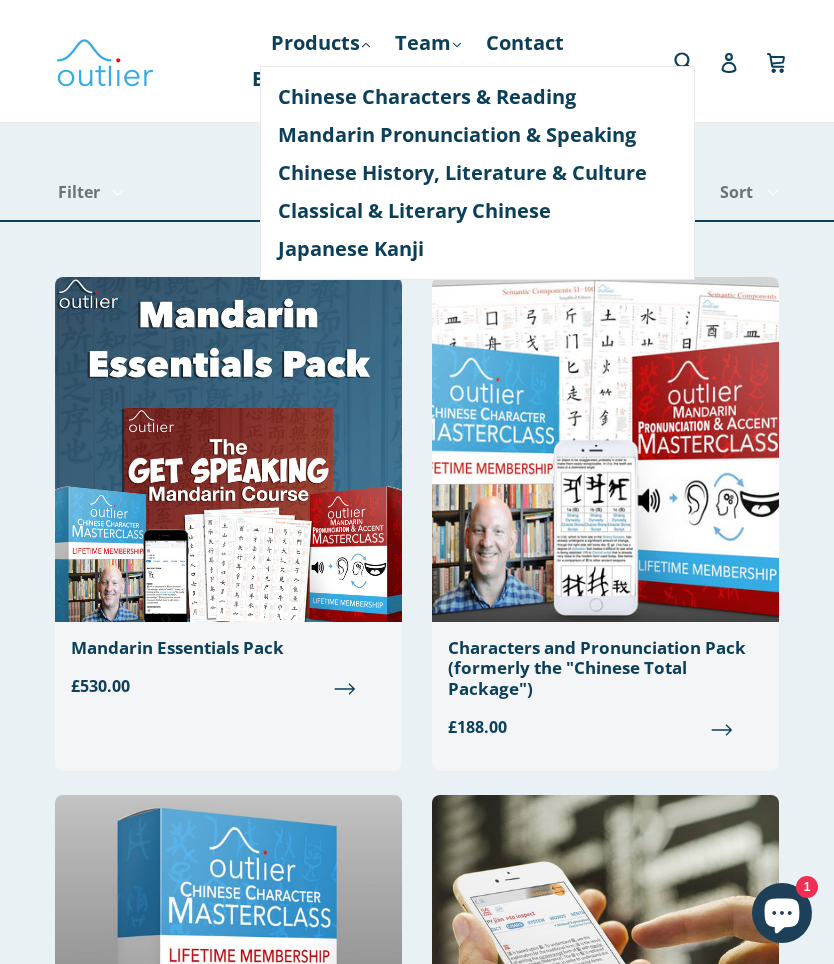 click on "Japanese Kanji" at bounding box center (477, 249) 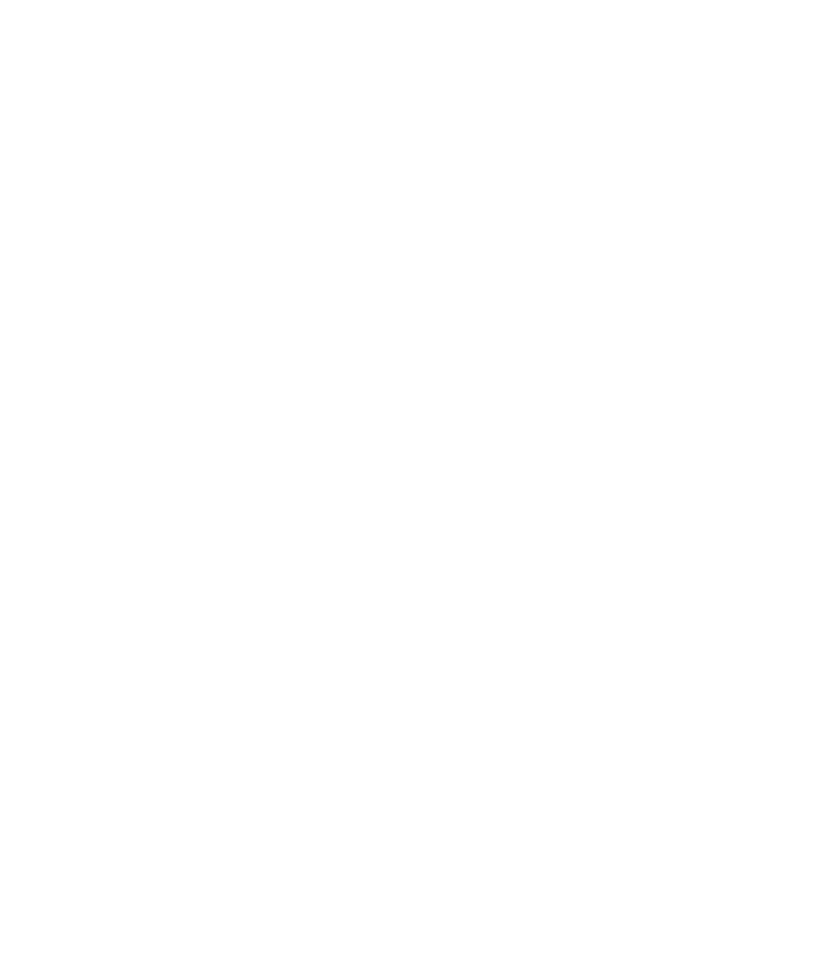 scroll, scrollTop: 0, scrollLeft: 0, axis: both 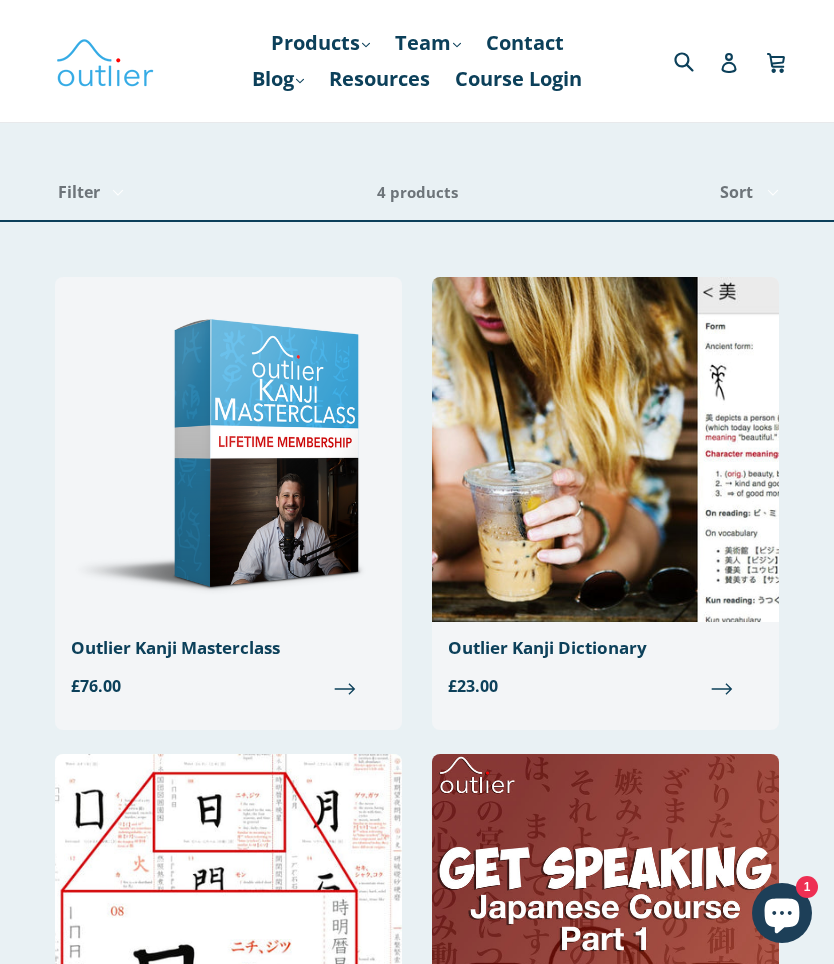 click on "Products
.cls-1{fill:#231f20}
expand" at bounding box center (320, 43) 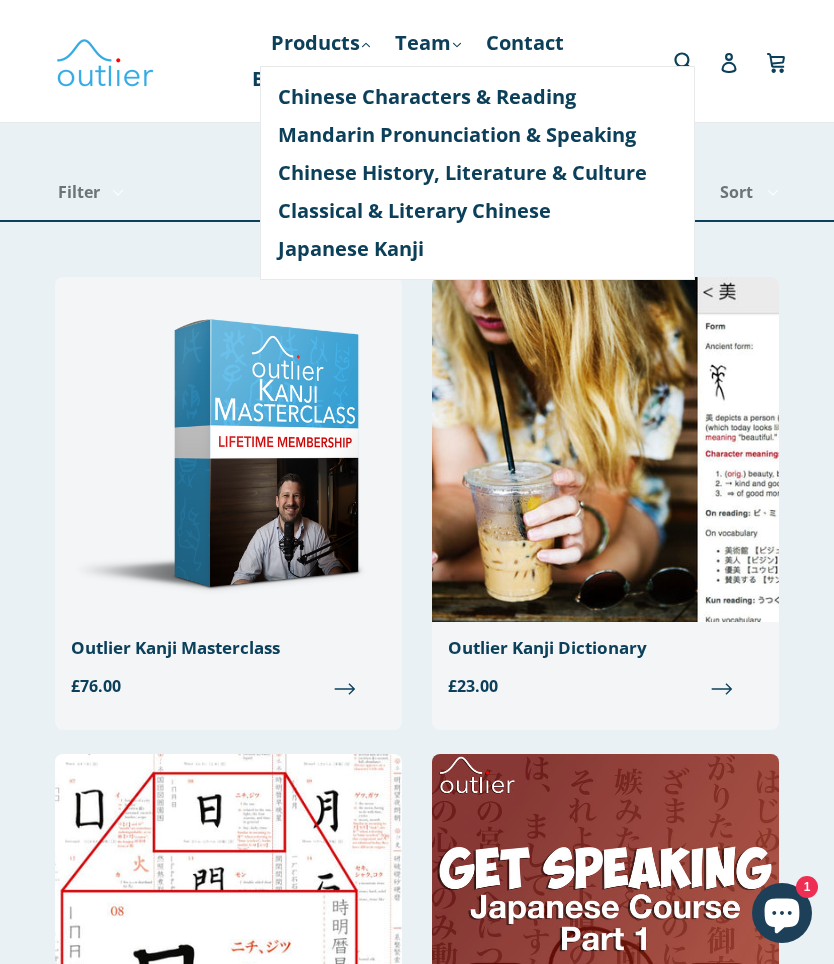 click on "Classical & Literary Chinese" at bounding box center [477, 211] 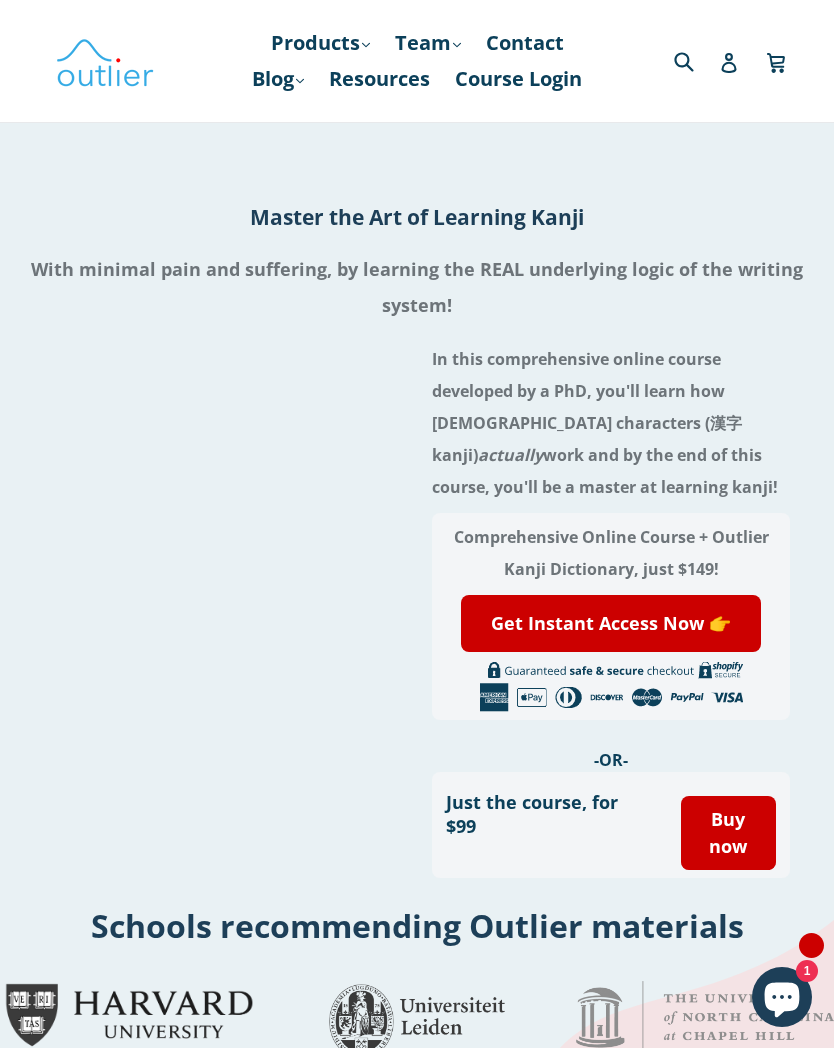 scroll, scrollTop: 0, scrollLeft: 0, axis: both 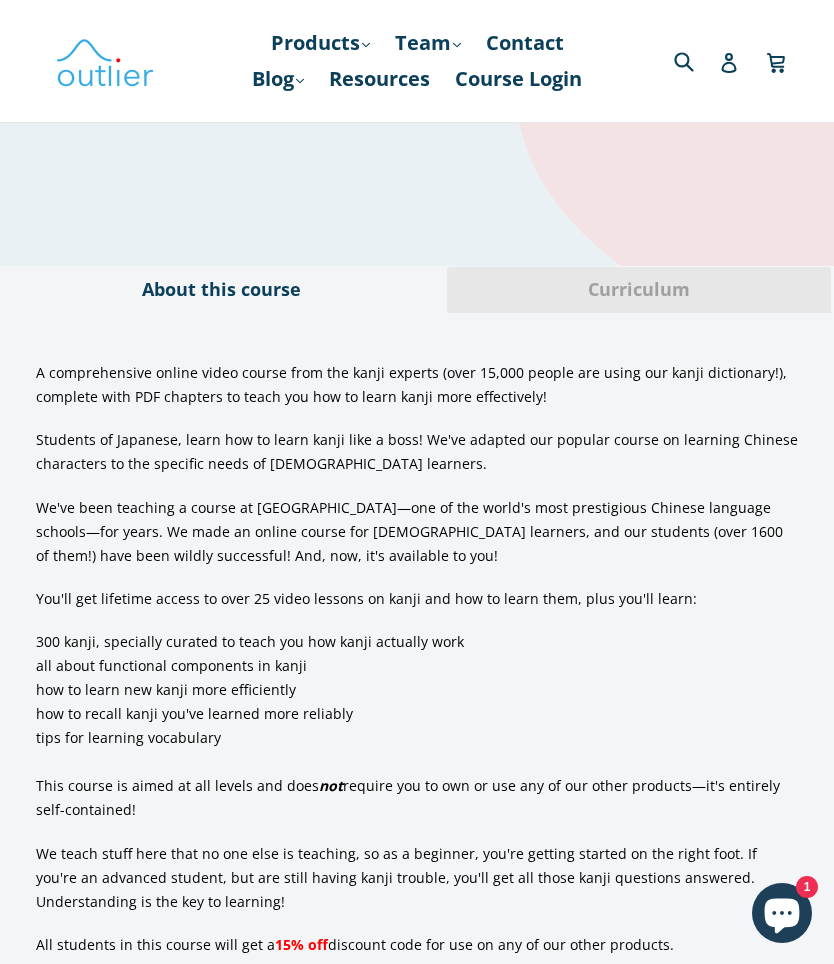click on "Curriculum" at bounding box center (639, 290) 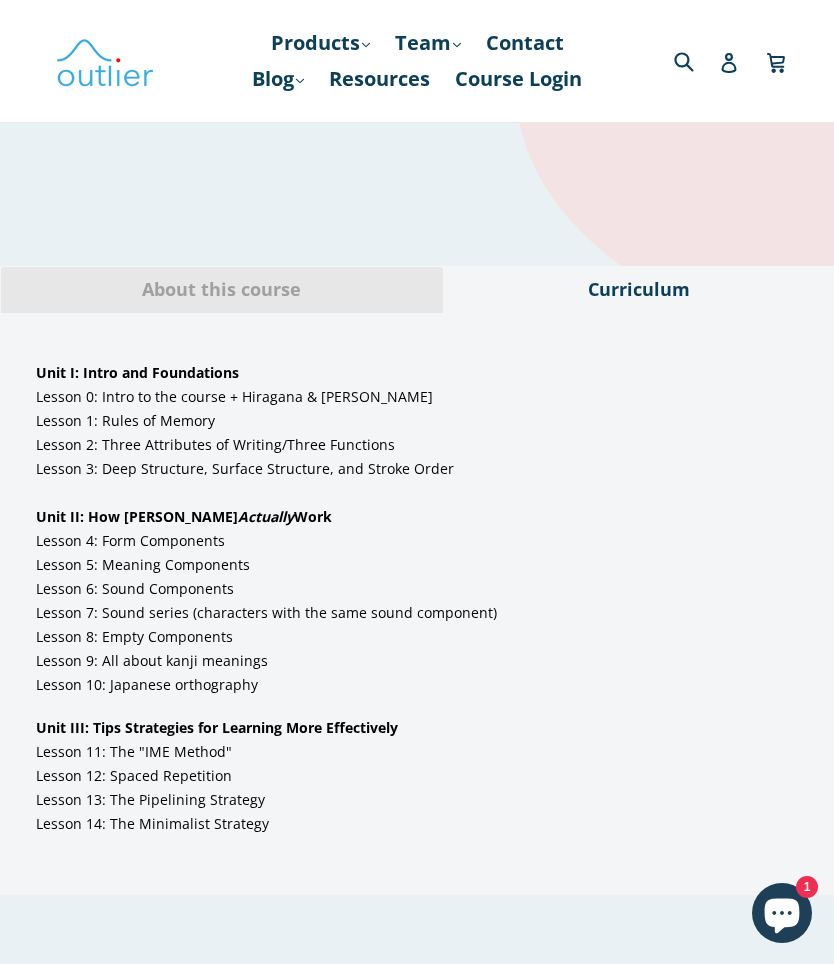 scroll, scrollTop: 1168, scrollLeft: 0, axis: vertical 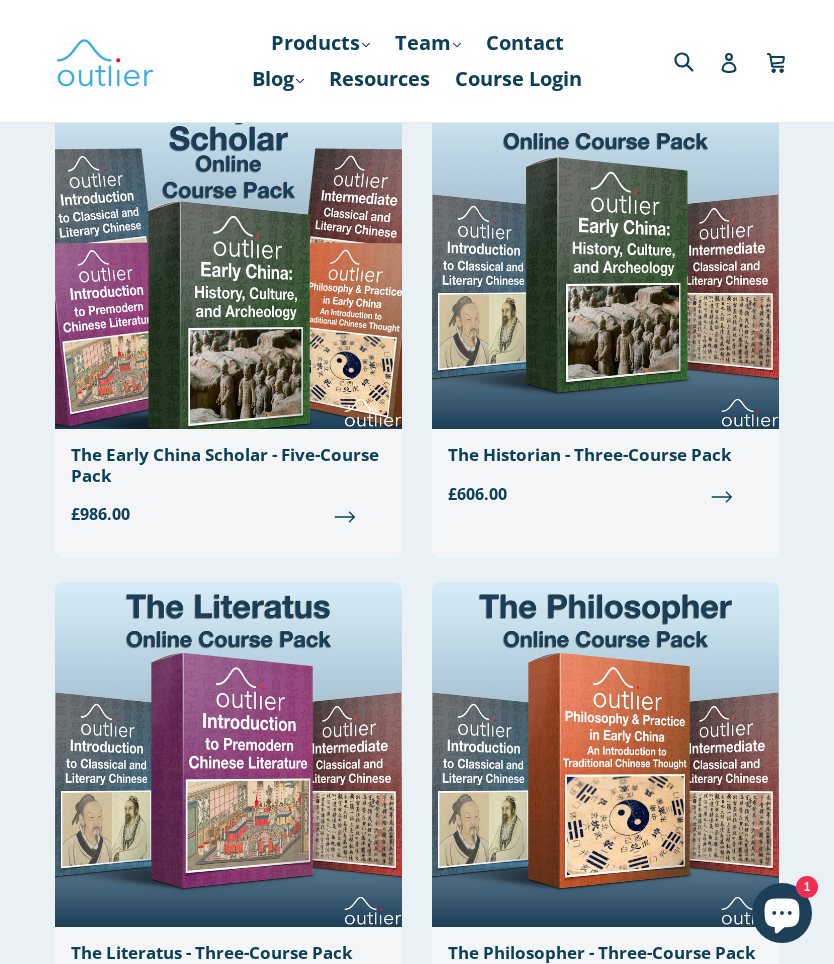click on "Products
.cls-1{fill:#231f20}
expand" at bounding box center [320, 43] 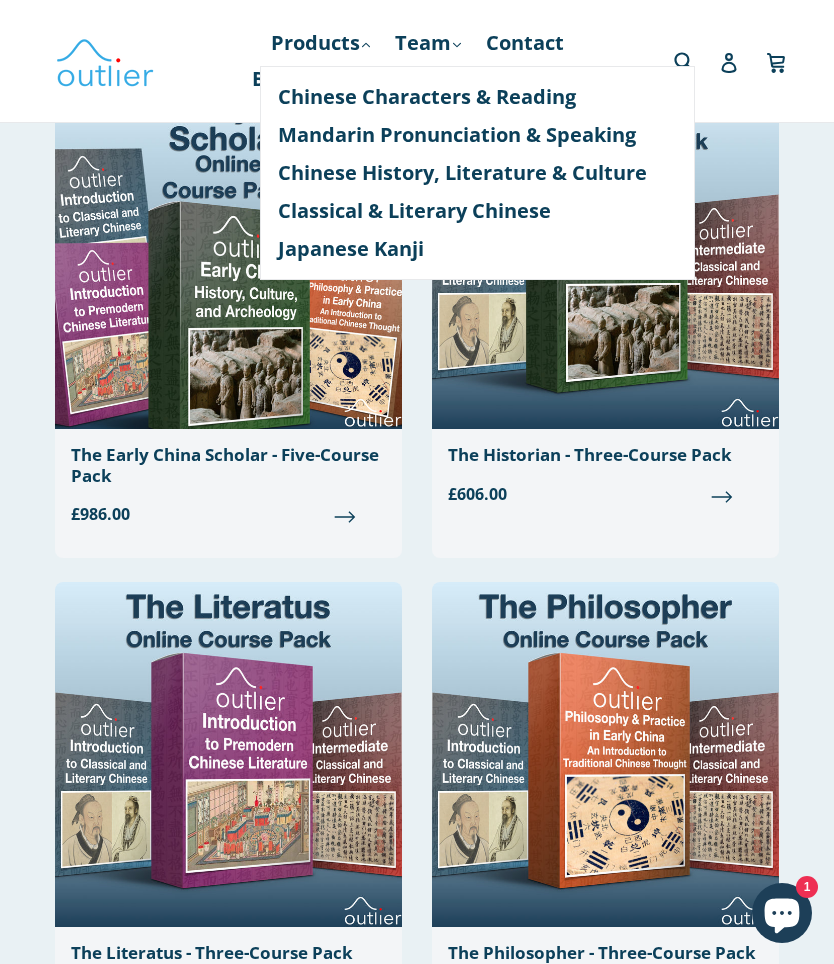 click on "Chinese Characters & Reading" at bounding box center [477, 97] 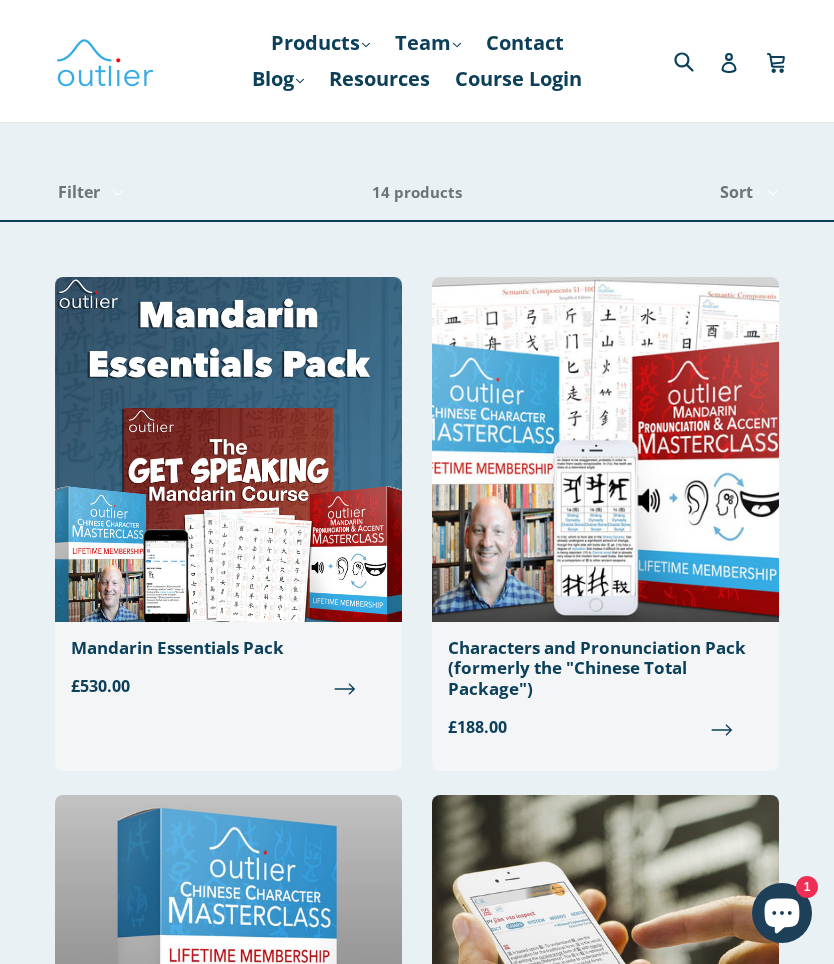 scroll, scrollTop: 0, scrollLeft: 0, axis: both 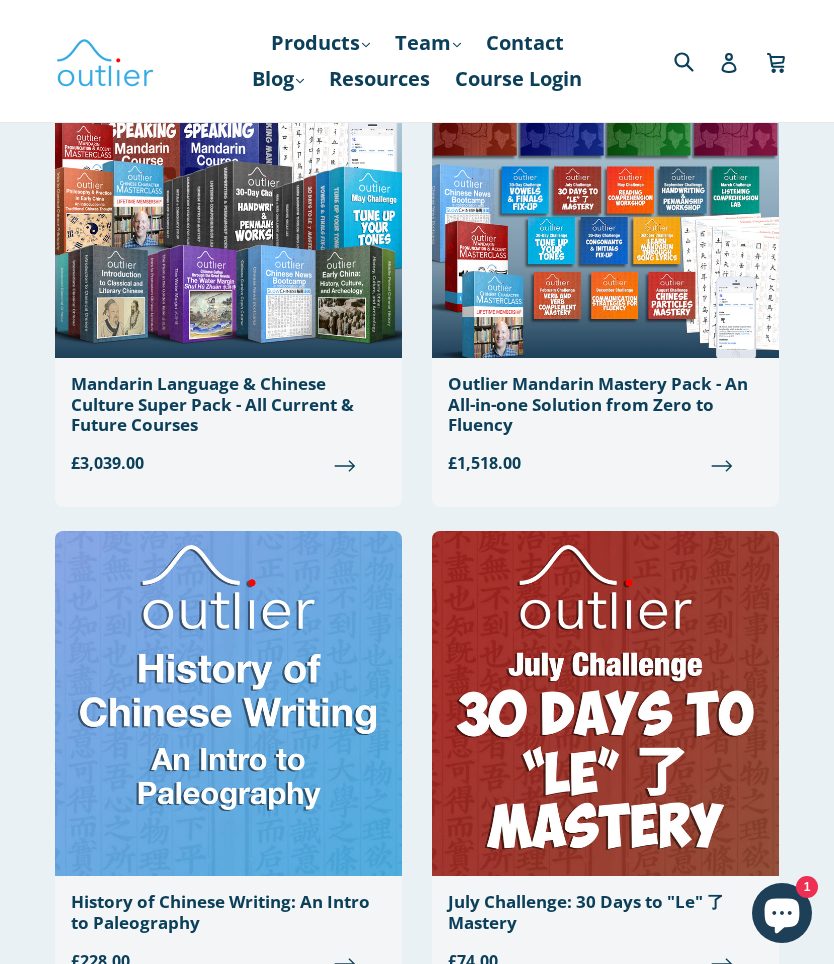 click on "Mandarin Language & Chinese Culture Super Pack - All Current & Future Courses" at bounding box center [228, 404] 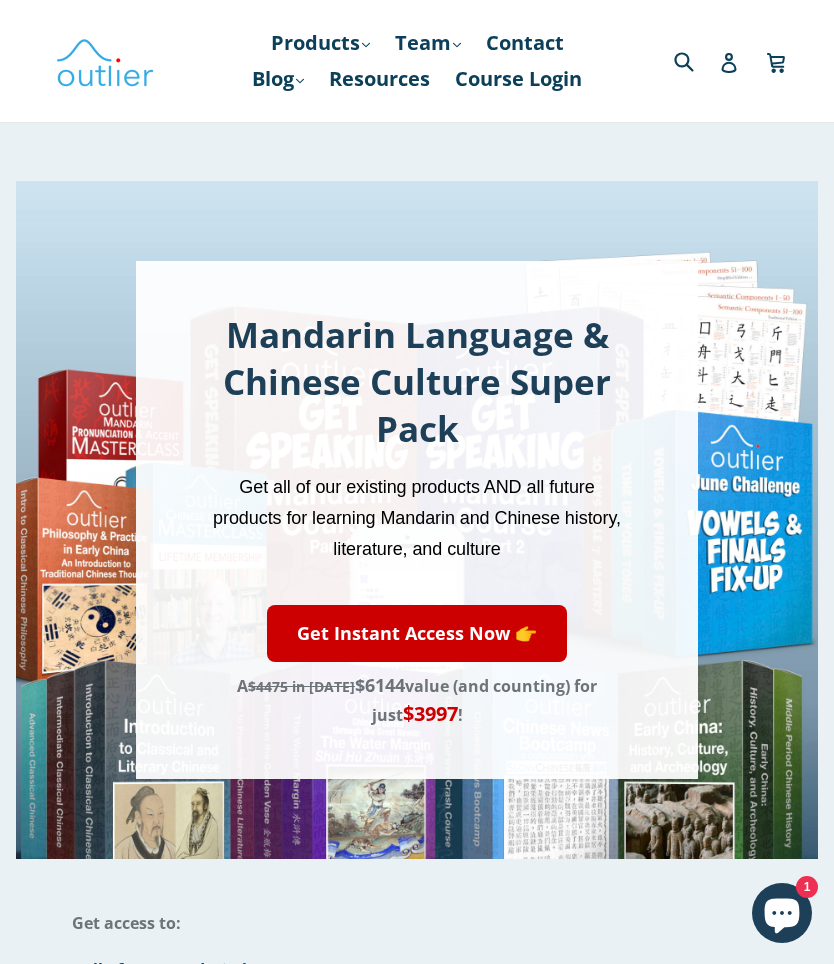 scroll, scrollTop: 0, scrollLeft: 0, axis: both 